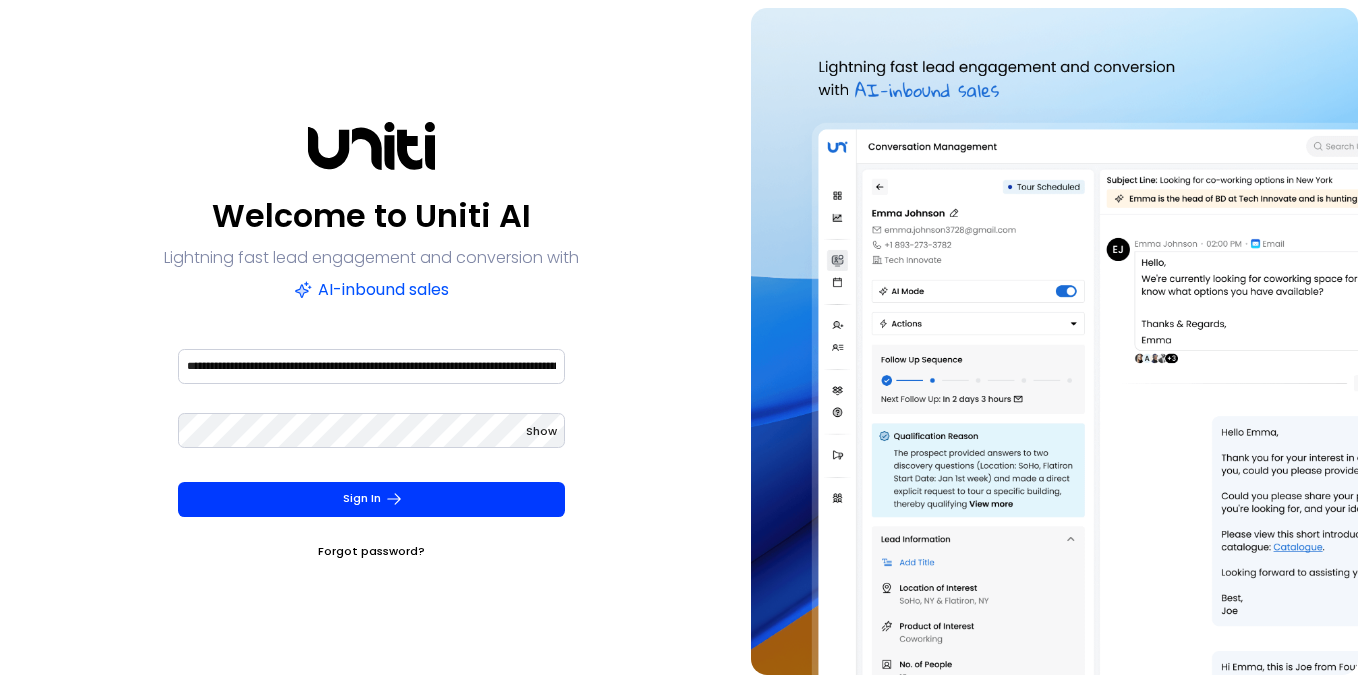 scroll, scrollTop: 0, scrollLeft: 0, axis: both 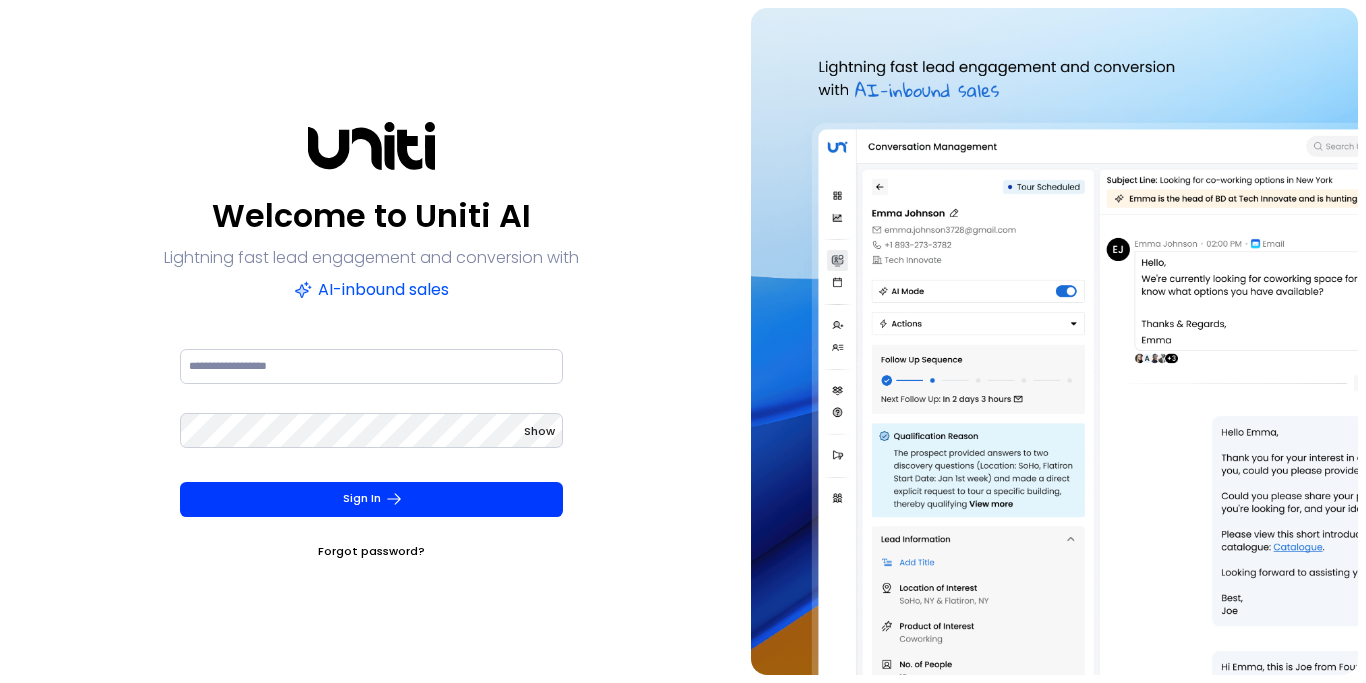 click on "Welcome to Uniti AI Lightning fast lead engagement and conversion with  AI-inbound sales Show Sign In Forgot password?" at bounding box center [371, 341] 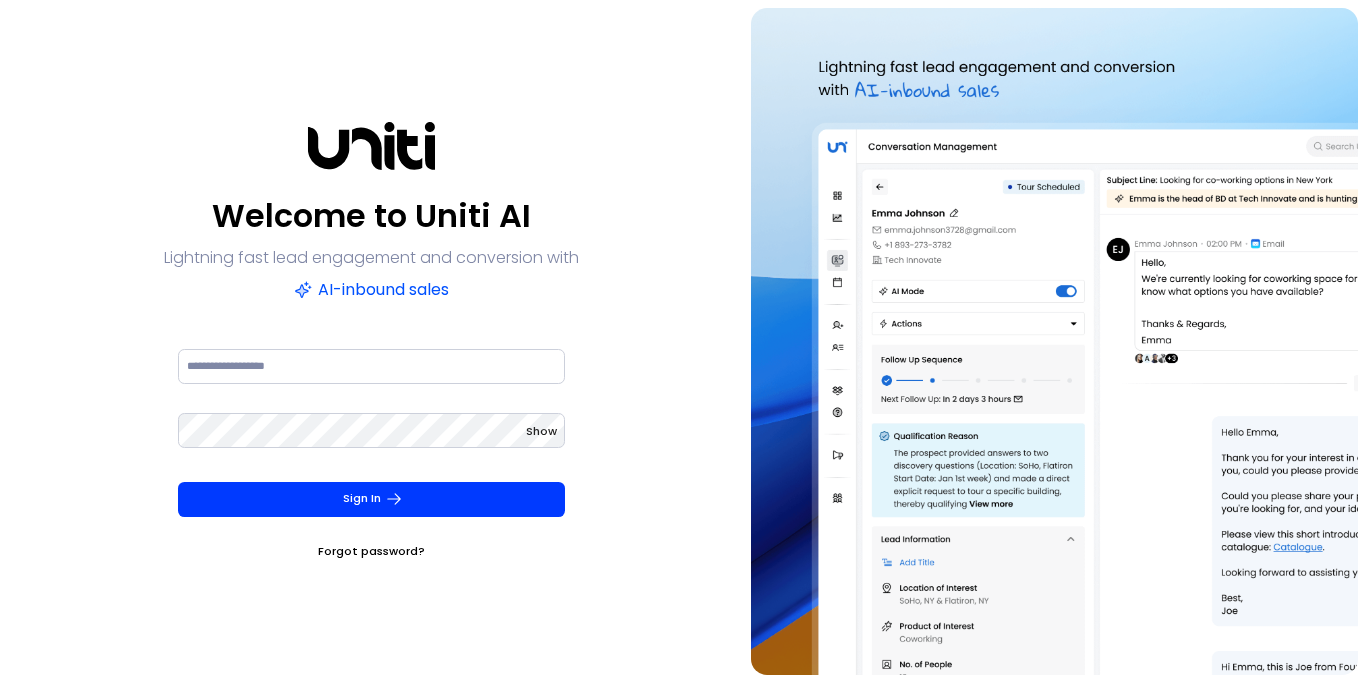 scroll, scrollTop: 0, scrollLeft: 0, axis: both 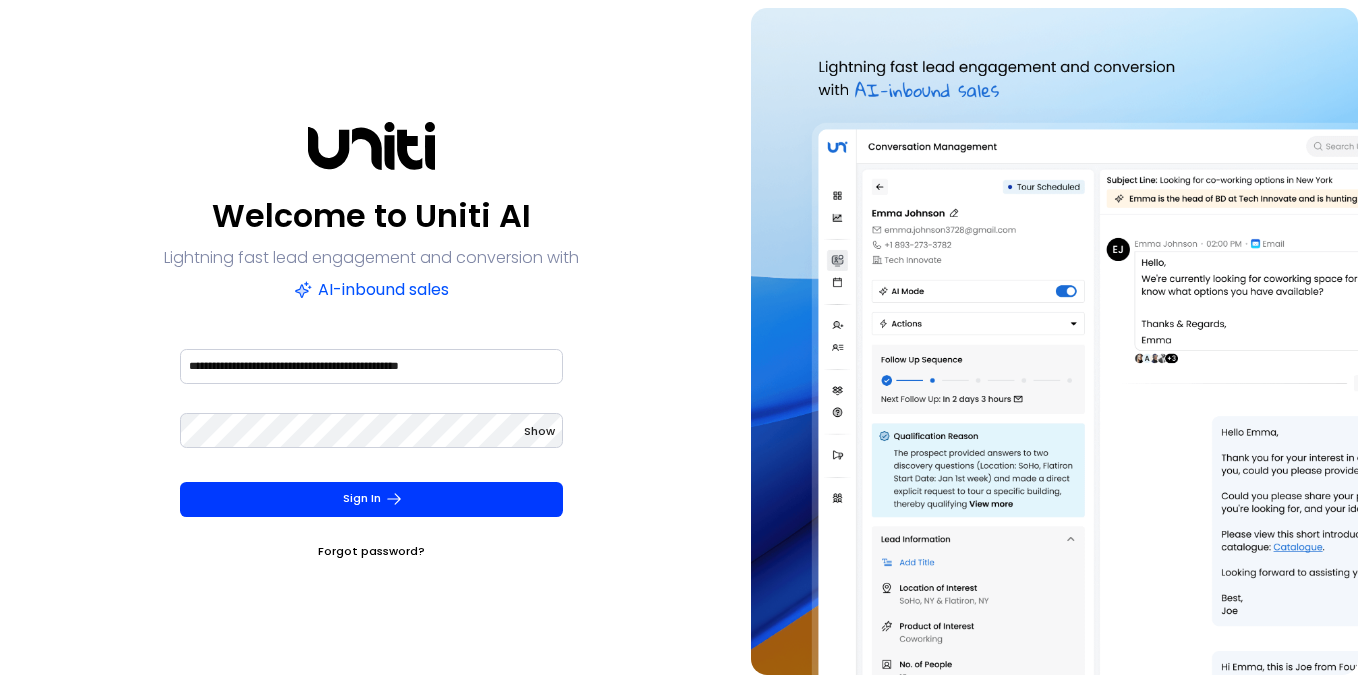 click on "**********" at bounding box center (371, 366) 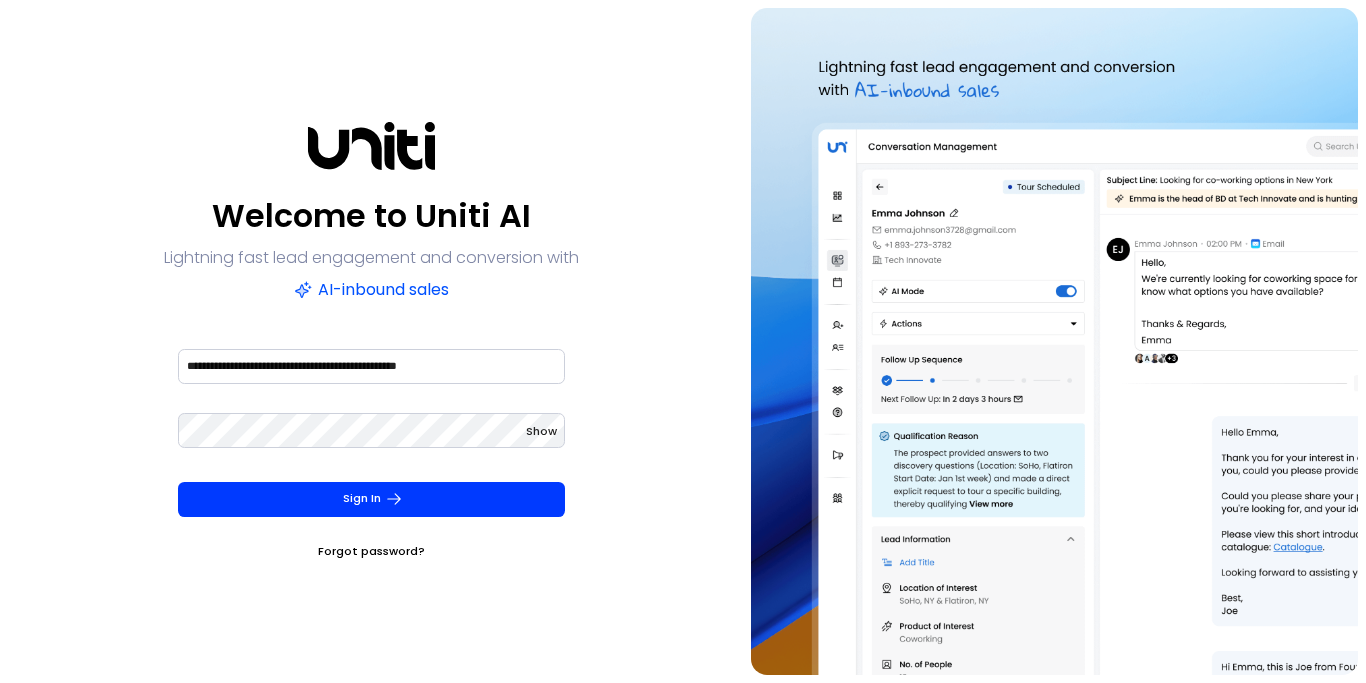 scroll, scrollTop: 0, scrollLeft: 0, axis: both 